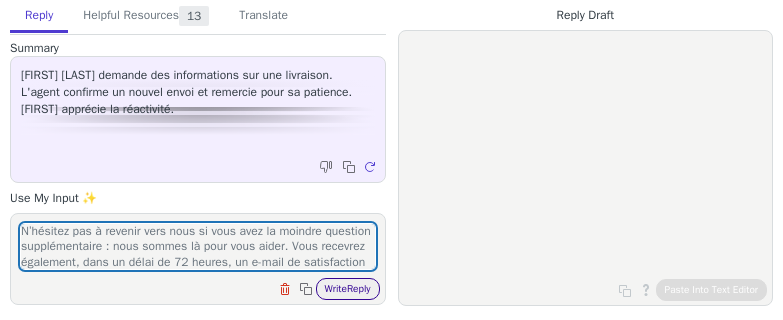 scroll, scrollTop: 0, scrollLeft: 0, axis: both 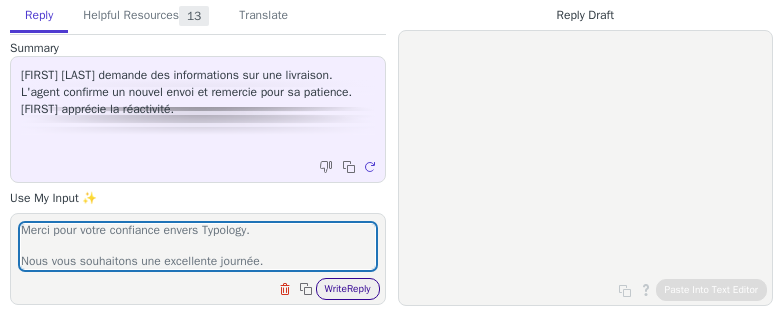 type on "N’hésitez pas à revenir vers nous si vous avez la moindre question supplémentaire : nous sommes là pour vous aider. Vous recevrez également, dans un délai de 72 heures, un e-mail de satisfaction client ; si notre assistance vous a convenu, nous vous serions reconnaissants de bien vouloir l’évaluer.
Merci pour votre confiance envers Typology.
Nous vous souhaitons une excellente journée." 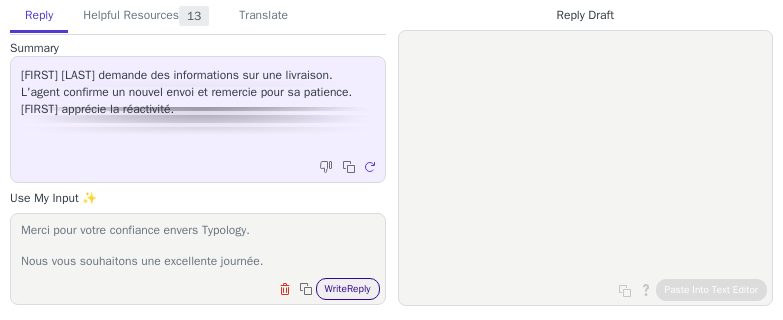 click on "Write  Reply" at bounding box center (348, 289) 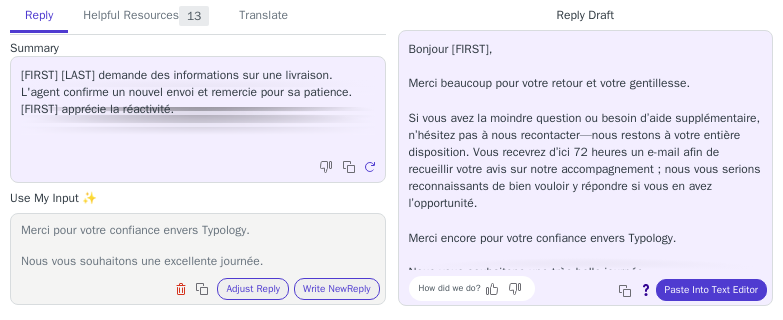 click on "Paste Into Text Editor" at bounding box center (711, 290) 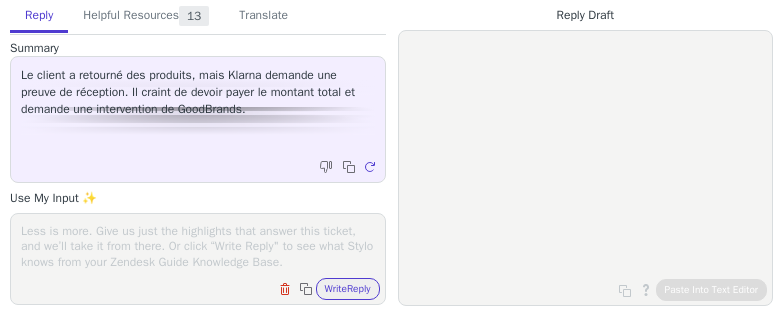 scroll, scrollTop: 0, scrollLeft: 0, axis: both 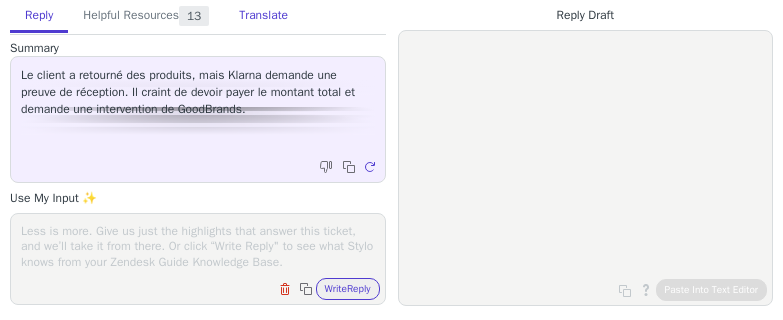click on "Translate" at bounding box center (263, 16) 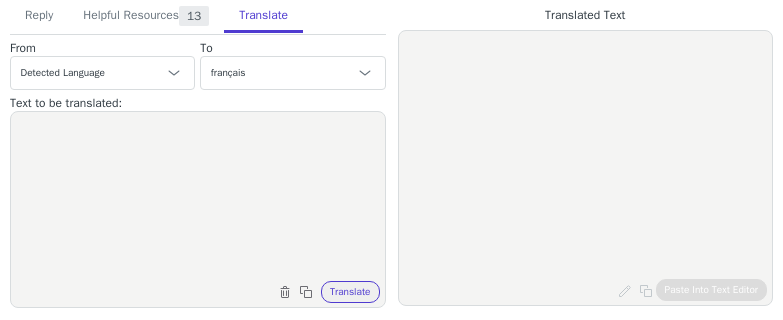 click at bounding box center [198, 197] 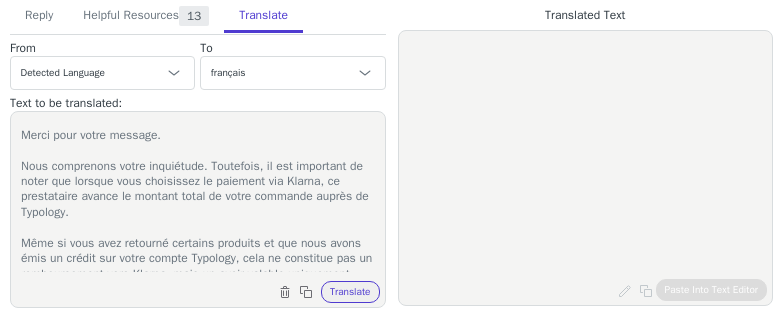 scroll, scrollTop: 0, scrollLeft: 0, axis: both 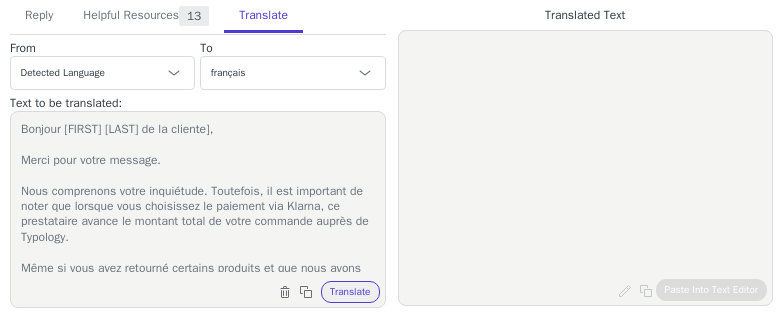 click on "Bonjour [FIRST] [LAST] de la cliente],
Merci pour votre message.
Nous comprenons votre inquiétude. Toutefois, il est important de noter que lorsque vous choisissez le paiement via Klarna, ce prestataire avance le montant total de votre commande auprès de Typology.
Même si vous avez retourné certains produits et que nous avons émis un crédit sur votre compte Typology, cela ne constitue pas un remboursement vers Klarna, mais un avoir valable uniquement pour vos prochains achats sur notre site.
De ce fait, vous restez redevable du montant total initial auprès de Klarna, et nous ne pouvons pas intervenir directement dans leur processus de facturation. Pour éviter tout malentendu, nous vous conseillons de contacter Klarna directement ou de consulter votre compte Klarna pour toute précision sur l’échéancier.
Nous restons bien entendu à votre disposition si vous avez la moindre question.
Bien cordialement," at bounding box center (198, 197) 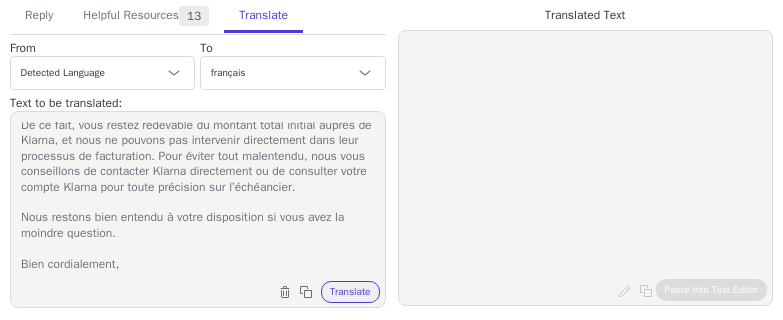 scroll, scrollTop: 235, scrollLeft: 0, axis: vertical 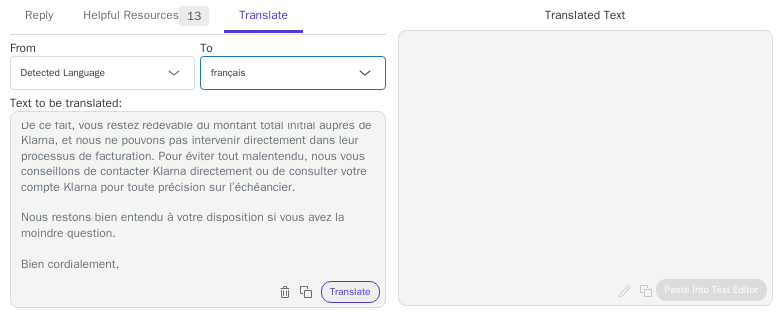 type on "Bonjour [NAME],
Merci pour votre message.
Nous comprenons votre inquiétude. Toutefois, il est important de noter que lorsque vous choisissez le paiement via Klarna, ce prestataire avance le montant total de votre commande auprès de Typology.
Même si vous avez retourné certains produits et que nous avons émis un crédit sur votre compte Typology, cela ne constitue pas un remboursement vers Klarna, mais un avoir valable uniquement pour vos prochains achats sur notre site.
De ce fait, vous restez redevable du montant total initial auprès de Klarna, et nous ne pouvons pas intervenir directement dans leur processus de facturation. Pour éviter tout malentendu, nous vous conseillons de contacter Klarna directement ou de consulter votre compte Klarna pour toute précision sur l’échéancier.
Nous restons bien entendu à votre disposition si vous avez la moindre question.
Bien cordialement," 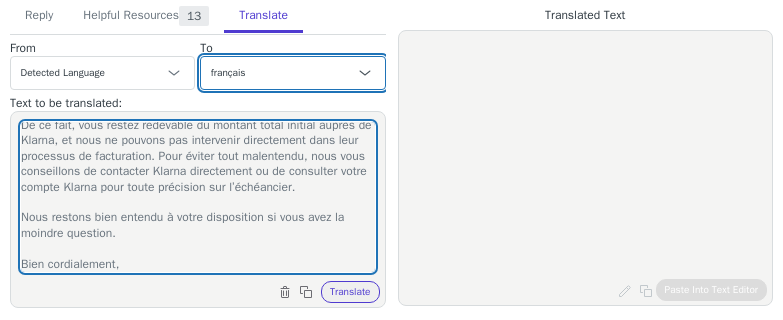 click on "Czech anglais (États-Unis) - English (United States) Danish Dutch français French (Canada) allemand - Deutsch Italian Japanese Korean Norwegian Polish Portuguese Portuguese (Brazil) Slovak Spanish Swedish anglais (Royaume-Uni) - English (United Kingdom) anglais (Monde) - English (world) français (France)" at bounding box center [292, 73] 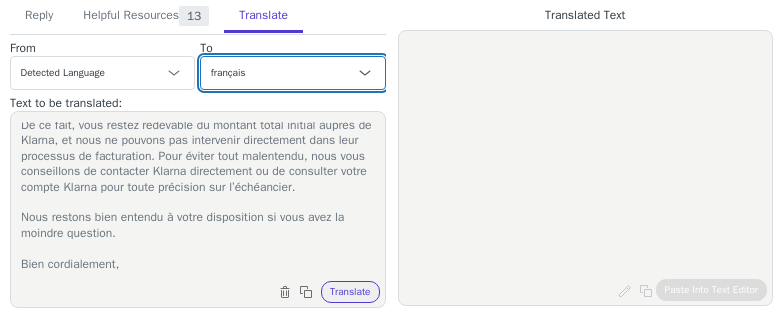 select on "de" 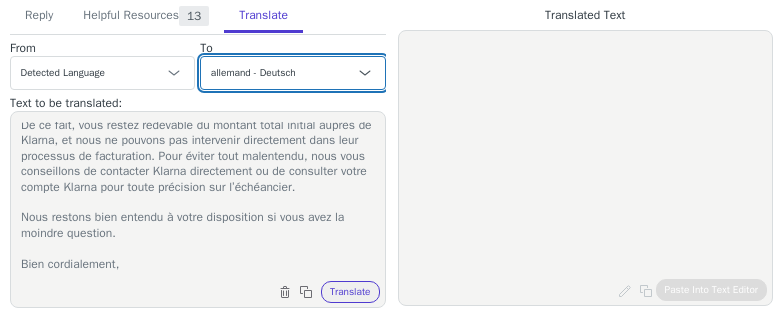click on "Czech anglais (États-Unis) - English (United States) Danish Dutch français French (Canada) allemand - Deutsch Italian Japanese Korean Norwegian Polish Portuguese Portuguese (Brazil) Slovak Spanish Swedish anglais (Royaume-Uni) - English (United Kingdom) anglais (Monde) - English (world) français (France)" at bounding box center (292, 73) 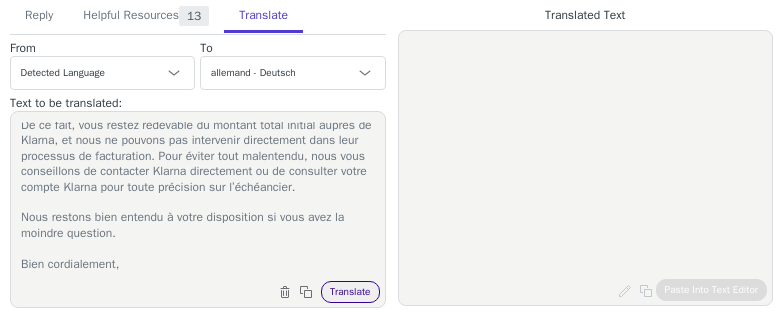 click on "Translate" at bounding box center [350, 292] 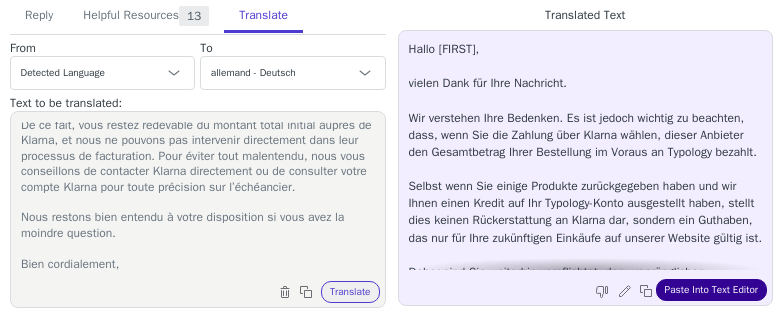 click on "Paste Into Text Editor" at bounding box center (711, 290) 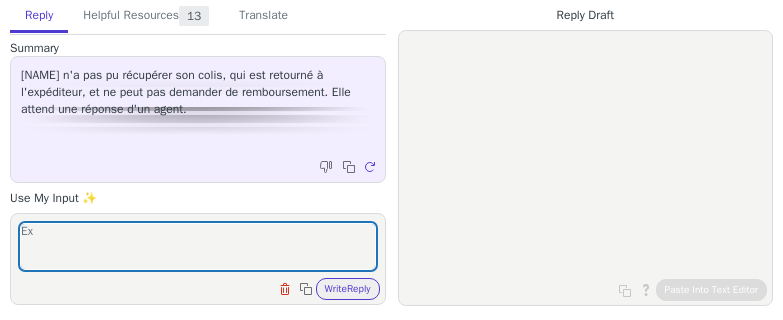 scroll, scrollTop: 0, scrollLeft: 0, axis: both 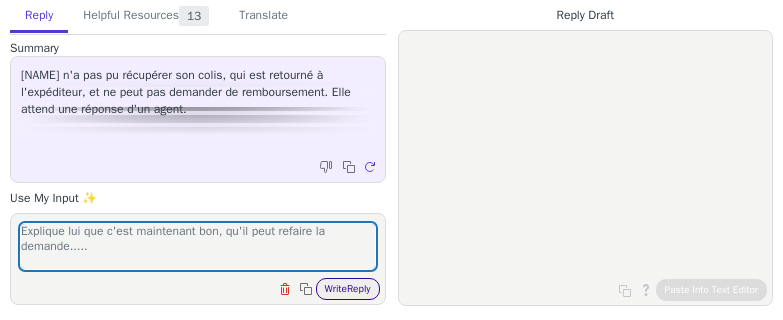 type on "Explique lui que c'est maintenant bon, qu'il peut refaire la demande....." 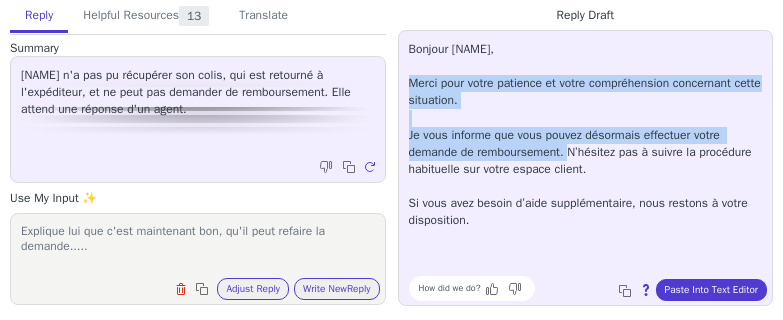 drag, startPoint x: 397, startPoint y: 86, endPoint x: 571, endPoint y: 158, distance: 188.30826 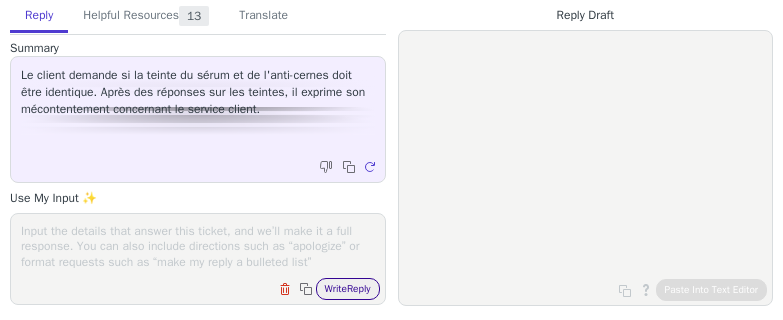 scroll, scrollTop: 0, scrollLeft: 0, axis: both 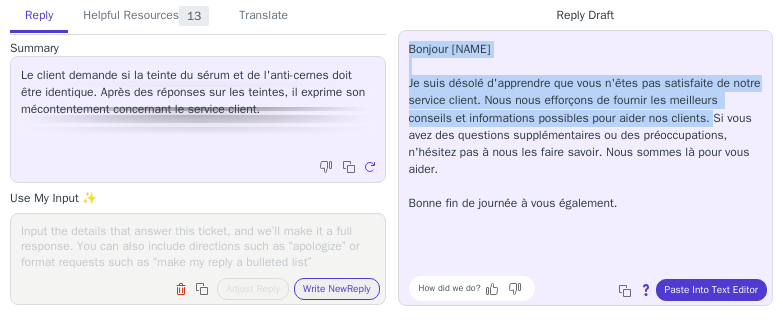 drag, startPoint x: 403, startPoint y: 49, endPoint x: 666, endPoint y: 113, distance: 270.67508 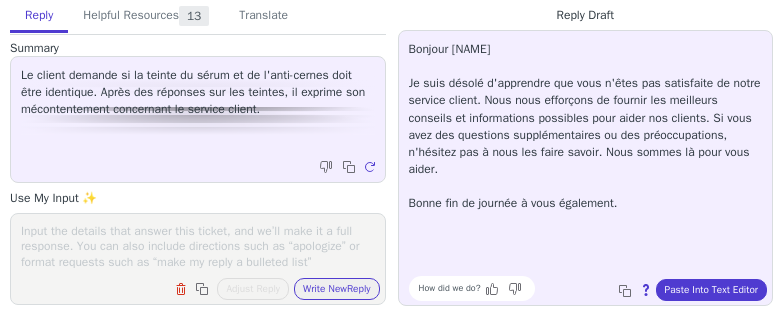 click at bounding box center (198, 246) 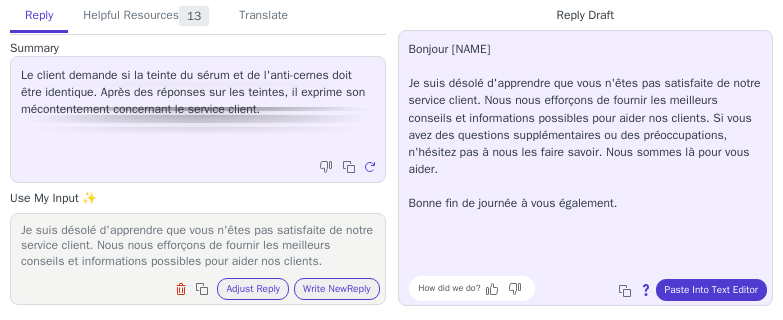 scroll, scrollTop: 77, scrollLeft: 0, axis: vertical 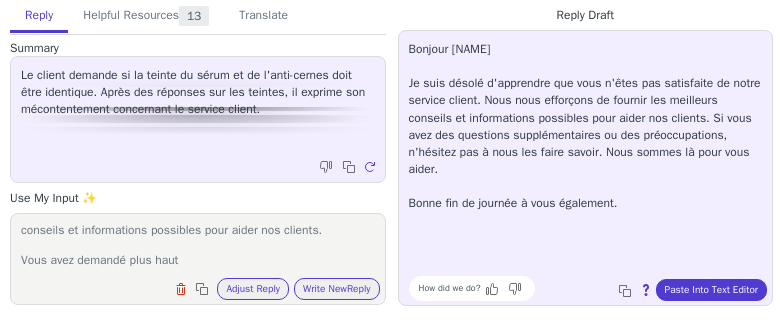 click on "Bonjour [NAME],
Je suis désolé d'apprendre que vous n'êtes pas satisfaite de notre service client. Nous nous efforçons de fournir les meilleurs conseils et informations possibles pour aider nos clients.
Vous avez demandé plus haut" at bounding box center (198, 246) 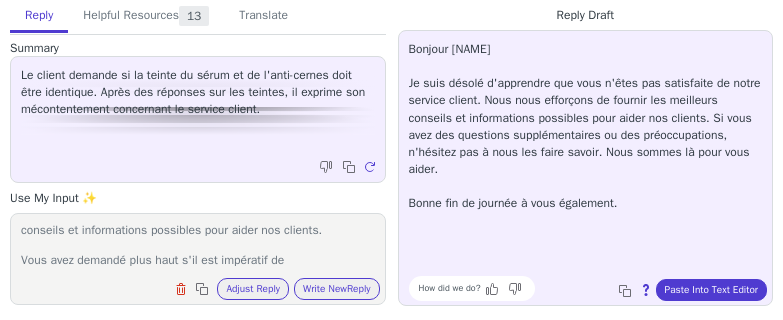 paste on "impératif de prendre la même teinte pour le sérum et pour l’anti cernes.
Je vais commander le sérum teinté 3" 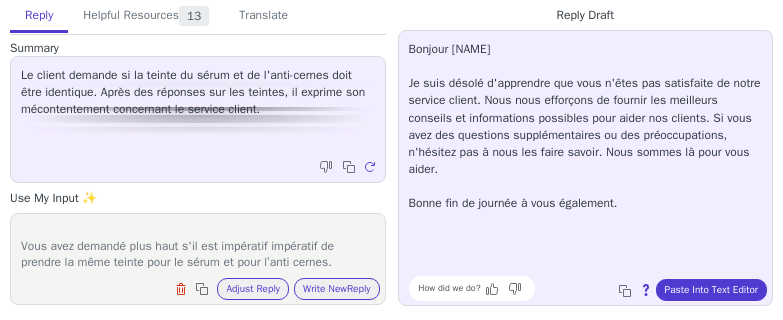 scroll, scrollTop: 108, scrollLeft: 0, axis: vertical 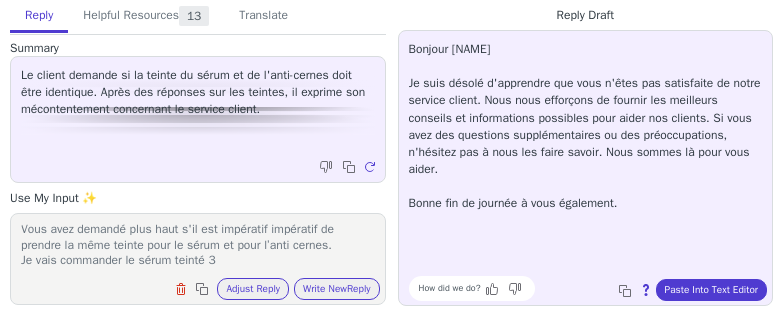 click on "Bonjour [NAME],
Je suis désolé d'apprendre que vous n'êtes pas satisfaite de notre service client. Nous nous efforçons de fournir les meilleurs conseils et informations possibles pour aider nos clients.
Vous avez demandé plus haut s'il est impératif impératif de prendre la même teinte pour le sérum et pour l’anti cernes.
Je vais commander le sérum teinté 3" at bounding box center (198, 246) 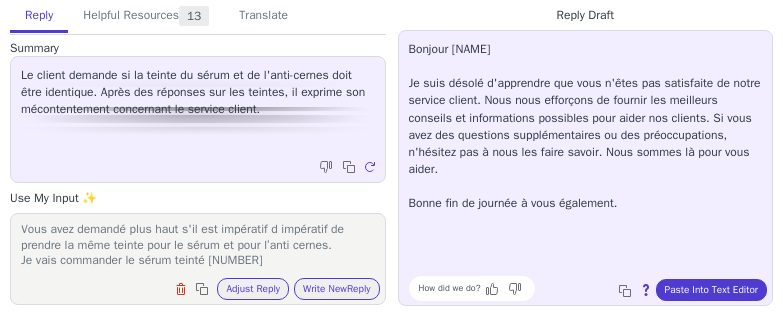 scroll, scrollTop: 105, scrollLeft: 0, axis: vertical 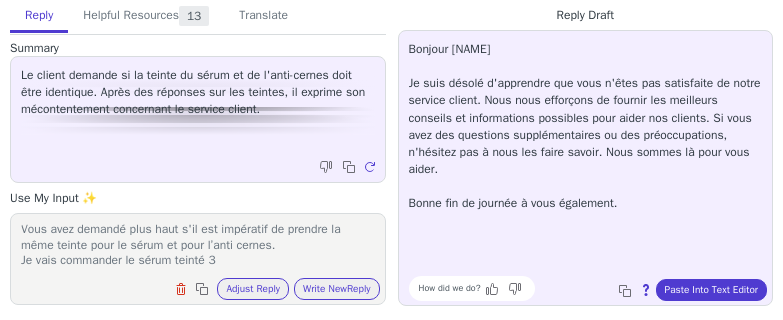 click on "Bonjour [FIRST],
Je suis désolé d'apprendre que vous n'êtes pas satisfaite de notre service client. Nous nous efforçons de fournir les meilleurs conseils et informations possibles pour aider nos clients.
Vous avez demandé plus haut s'il est impératif de prendre la même teinte pour le sérum et pour l’anti cernes.
Je vais commander le sérum teinté 3" at bounding box center (198, 246) 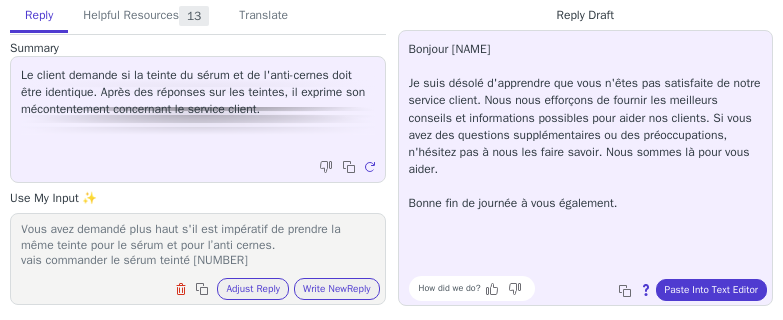 scroll, scrollTop: 108, scrollLeft: 0, axis: vertical 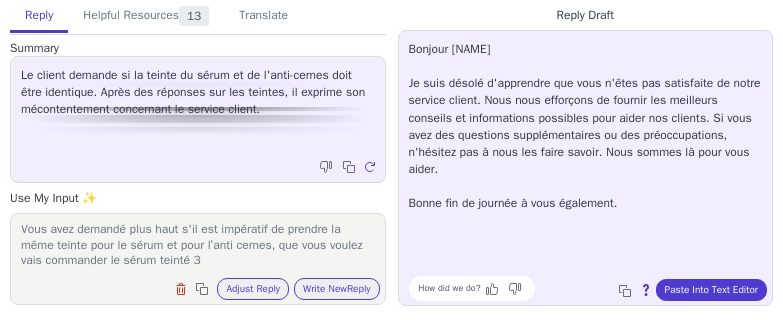 click on "Bonjour [NAME],
Je suis désolé d'apprendre que vous n'êtes pas satisfaite de notre service client. Nous nous efforçons de fournir les meilleurs conseils et informations possibles pour aider nos clients.
Vous avez demandé plus haut s'il est impératif de prendre la même teinte pour le sérum et pour l’anti cernes, que vous voulez vais commander le sérum teinté 3" at bounding box center [198, 246] 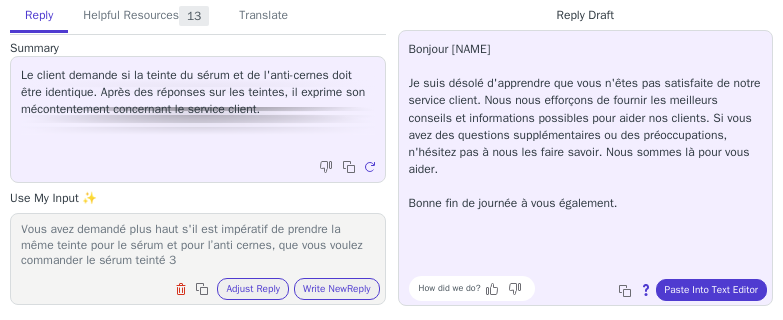 click on "Bonjour [FIRST],
Je suis désolé d'apprendre que vous n'êtes pas satisfaite de notre service client. Nous nous efforçons de fournir les meilleurs conseils et informations possibles pour aider nos clients.
Vous avez demandé plus haut s'il est impératif de prendre la même teinte pour le sérum et pour l’anti cernes, que vous voulez commander le sérum teinté 3" at bounding box center (198, 246) 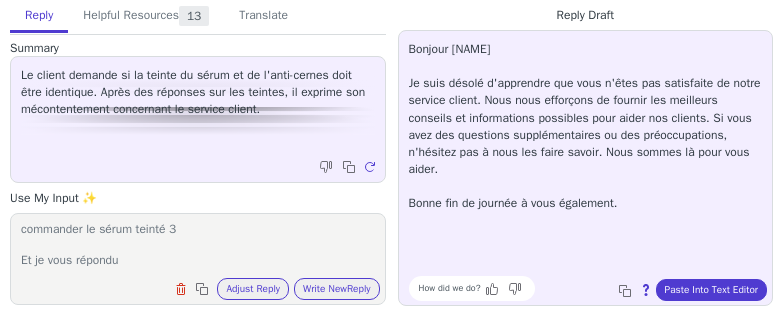 click on "Bonjour [NAME],
Je suis désolé d'apprendre que vous n'êtes pas satisfaite de notre service client. Nous nous efforçons de fournir les meilleurs conseils et informations possibles pour aider nos clients.
Vous avez demandé plus haut s'il est impératif de prendre la même teinte pour le sérum et pour l’anti cernes, que vous voulez commander le sérum teinté 3
Et je vous répondu" at bounding box center [198, 246] 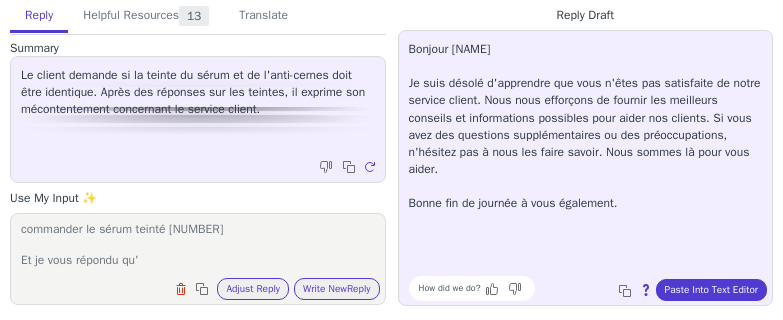 paste on "Il n’est pas impératif de choisir exactement la même teinte pour le sérum teinté et pour l’anti-cernes. Pour un résultat naturel, vous pouvez opter pour la même teinte, mais si vous souhaitez illuminer le regard, il est conseillé de choisir une teinte d’anti-cernes légèrement plus claire que celle de votre sérum teinté. Ainsi, si vous commandez le sérum teinté 3, vous pouvez choisir l’anti-cernes en teinte 3 pour un effet uniforme, ou sélectionner la teinte 2 pour un effet plus lumineux sous les yeux." 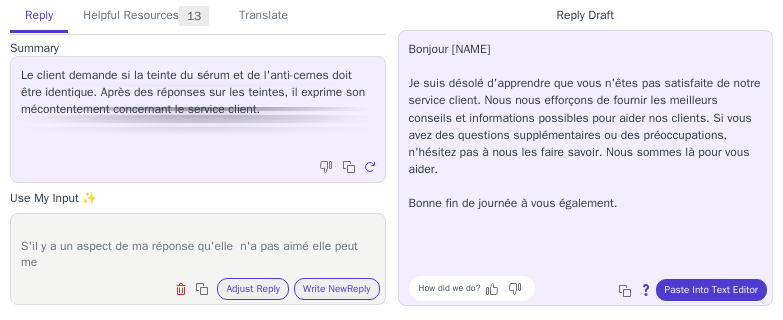 scroll, scrollTop: 308, scrollLeft: 0, axis: vertical 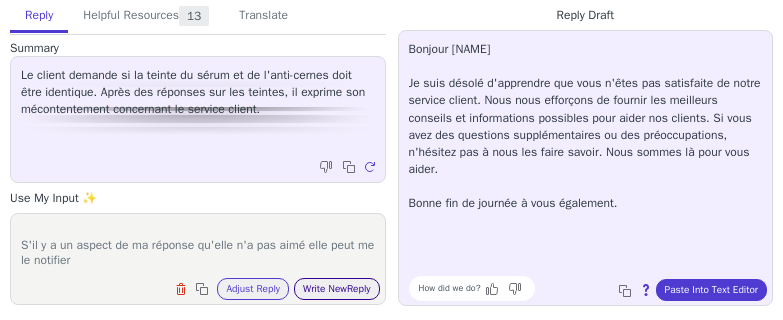 type on "Bonjour [NAME],
Je suis désolé d'apprendre que vous n'êtes pas satisfaite de notre service client. Nous nous efforçons de fournir les meilleurs conseils et informations possibles pour aider nos clients.
Vous avez demandé plus haut s'il est impératif de prendre la même teinte pour le sérum et pour l’anti cernes, que vous voulez commander le sérum teinté 3
Et je vous répondu qu'Il n’est pas impératif de choisir exactement la même teinte pour le sérum teinté et pour l’anti-cernes. Pour un résultat naturel, vous pouvez opter pour la même teinte, mais si vous souhaitez illuminer le regard, il est conseillé de choisir une teinte d’anti-cernes légèrement plus claire que celle de votre sérum teinté. Ainsi, si vous commandez le sérum teinté 3, vous pouvez choisir l’anti-cernes en teinte 3 pour un effet uniforme, ou sélectionner la teinte 2 pour un effet plus lumineux sous les yeux.
S'il y a un aspect de ma réponse qu'elle n'a pas aimé elle peut me le notifier" 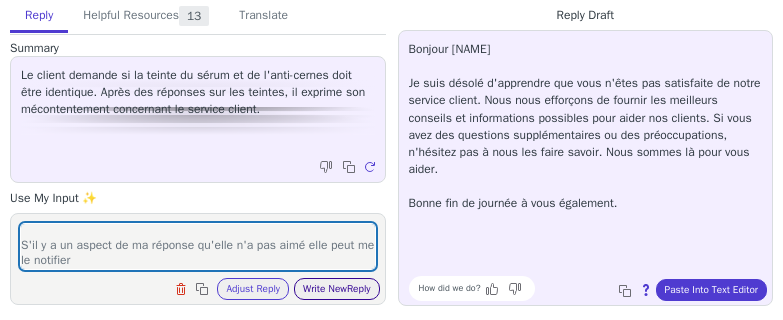 click on "Write New  Reply" at bounding box center [337, 289] 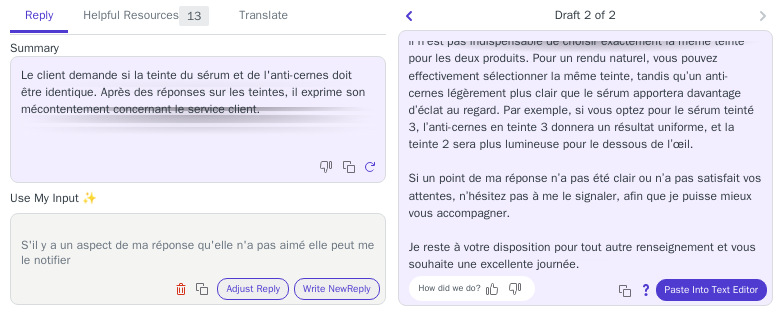 scroll, scrollTop: 182, scrollLeft: 0, axis: vertical 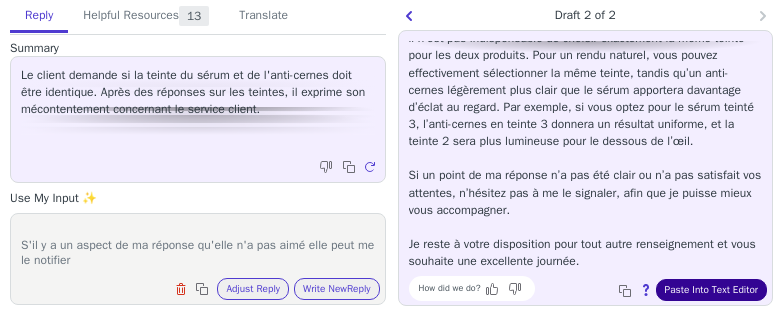 click on "Paste Into Text Editor" at bounding box center (711, 290) 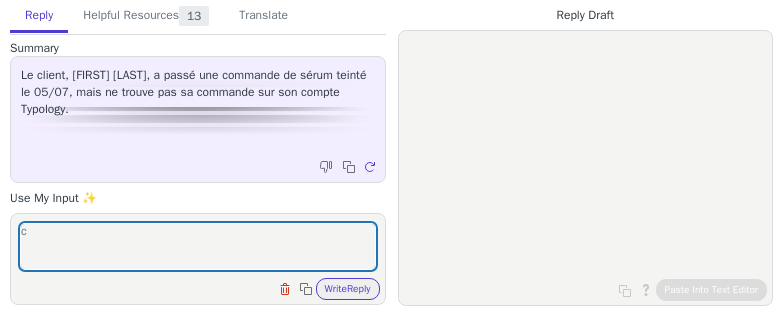 scroll, scrollTop: 0, scrollLeft: 0, axis: both 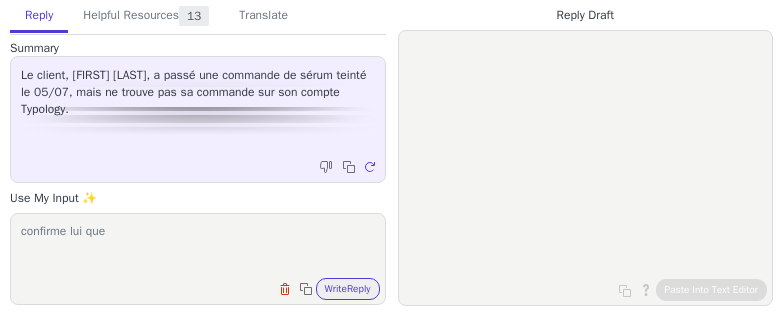 click on "confirme lui que" at bounding box center (198, 246) 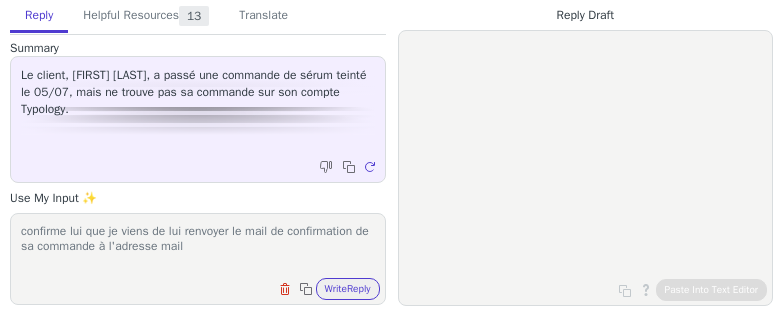 paste on "[EMAIL]" 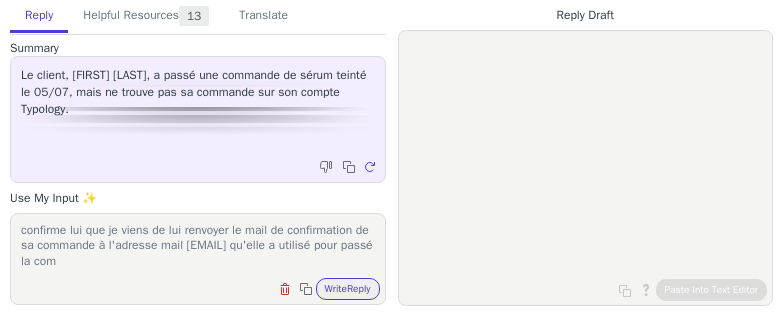 scroll, scrollTop: 16, scrollLeft: 0, axis: vertical 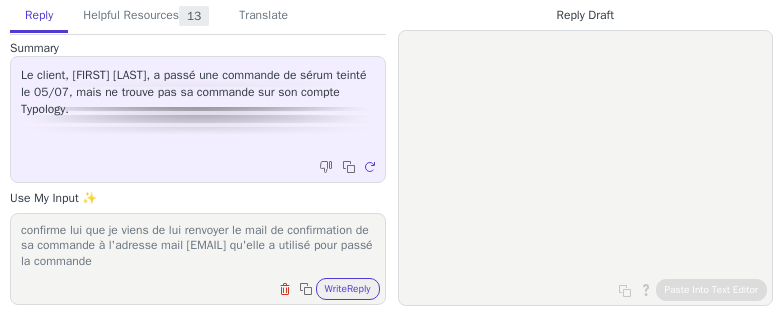 click on "confirme lui que je viens de lui renvoyer le mail de confirmation de sa commande à l'adresse mail sarra.benrhoum@outlook.com qu'elle a utilisé pour passé la commande" at bounding box center (198, 246) 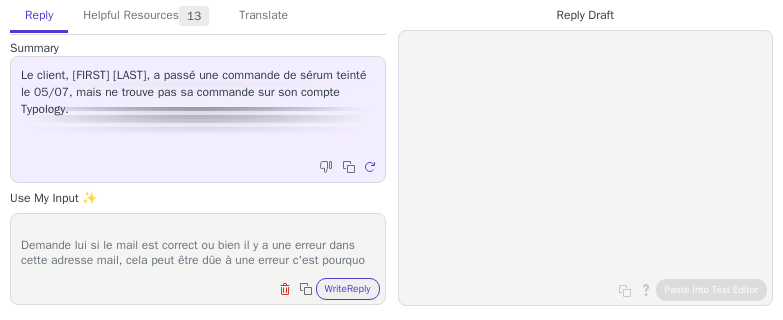 scroll, scrollTop: 77, scrollLeft: 0, axis: vertical 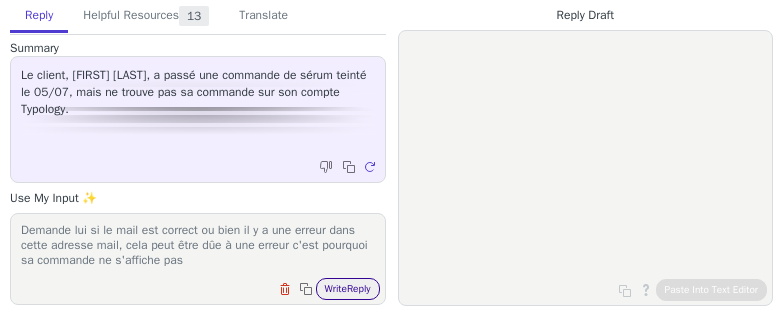 type on "confirme lui que je viens de lui renvoyer le mail de confirmation de sa commande à l'adresse mail sarra.benrhoum@outlook.com qu'elle a utilisé pour passé la commande
Demande lui si le mail est correct ou bien il y a une erreur dans cette adresse mail, cela peut être dûe à une erreur c'est pourquoi sa commande ne s'affiche pas" 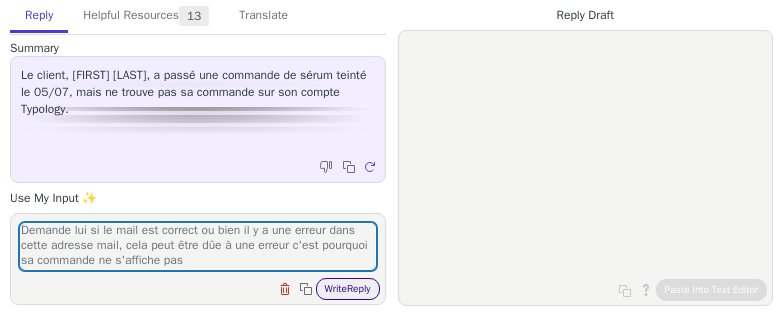 click on "Write  Reply" at bounding box center [348, 289] 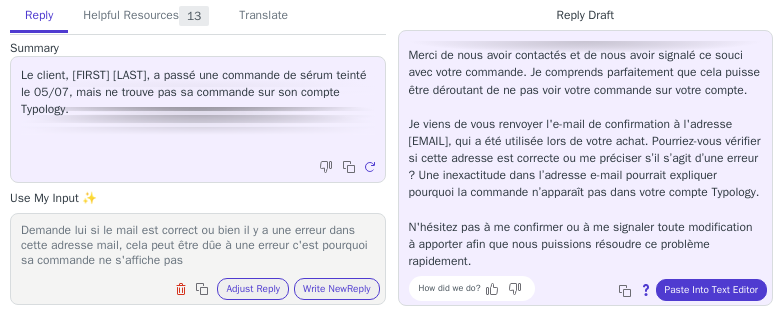 scroll, scrollTop: 62, scrollLeft: 0, axis: vertical 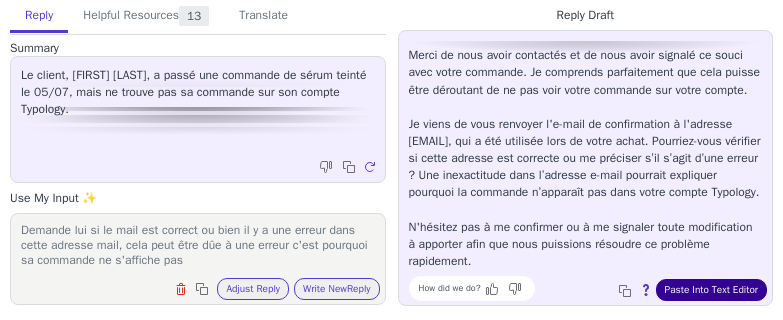 click on "Paste Into Text Editor" at bounding box center [711, 290] 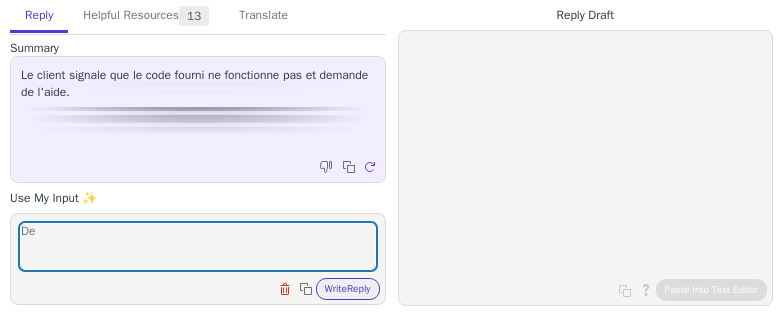 scroll, scrollTop: 0, scrollLeft: 0, axis: both 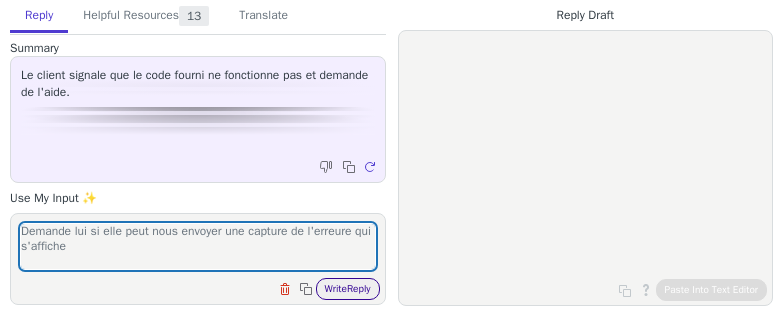 type on "Demande lui si elle peut nous envoyer une capture de l'erreure qui s'affiche" 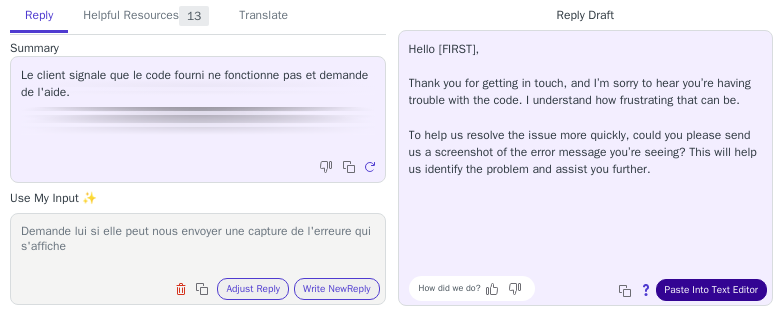 click on "Paste Into Text Editor" at bounding box center (711, 290) 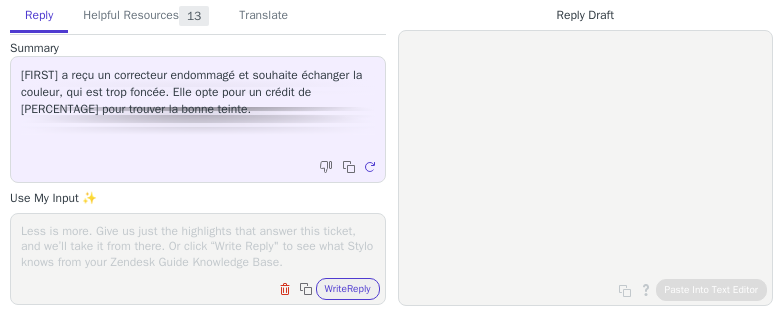 scroll, scrollTop: 0, scrollLeft: 0, axis: both 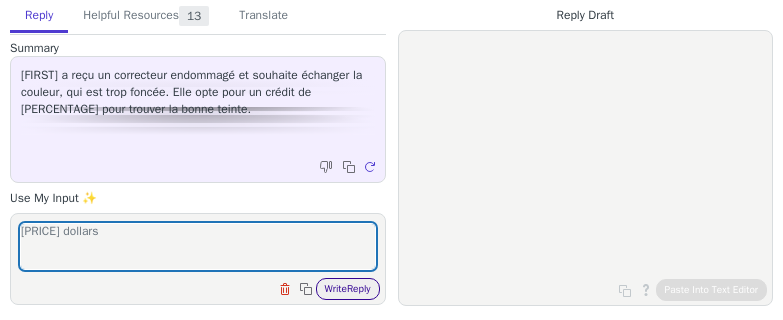 click on "Write  Reply" at bounding box center [348, 289] 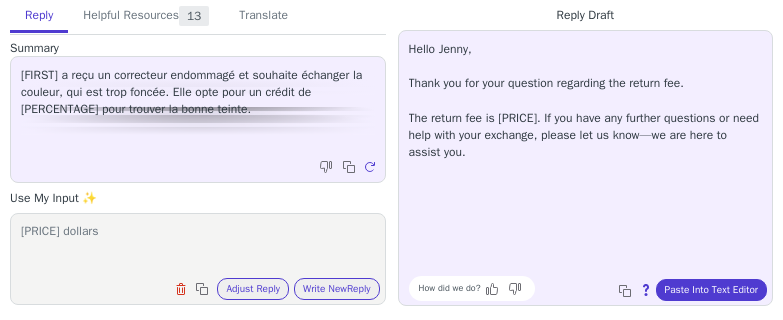 click on "[PRICE] dollars" at bounding box center [198, 246] 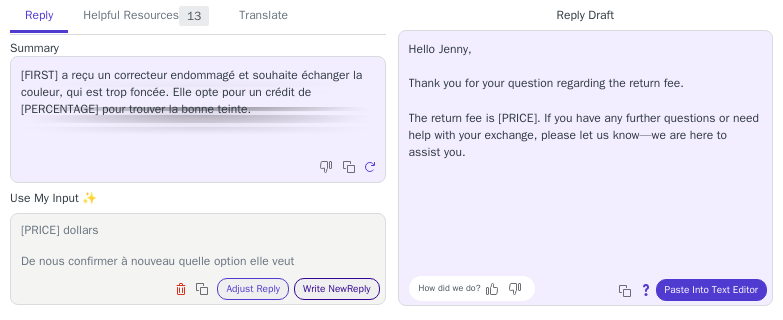 type on "[PRICE] dollars
De nous confirmer à nouveau quelle option elle veut" 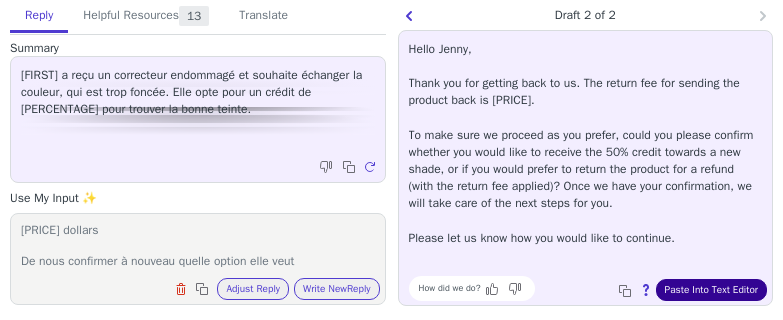 click on "Paste Into Text Editor" at bounding box center [711, 290] 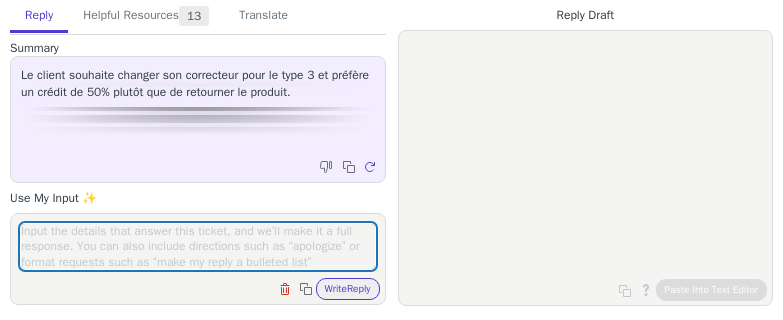 scroll, scrollTop: 0, scrollLeft: 0, axis: both 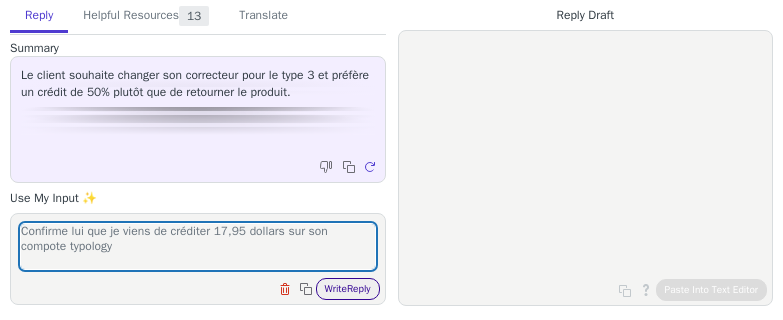 type on "Confirme lui que je viens de créditer 17,95 dollars sur son compote typology" 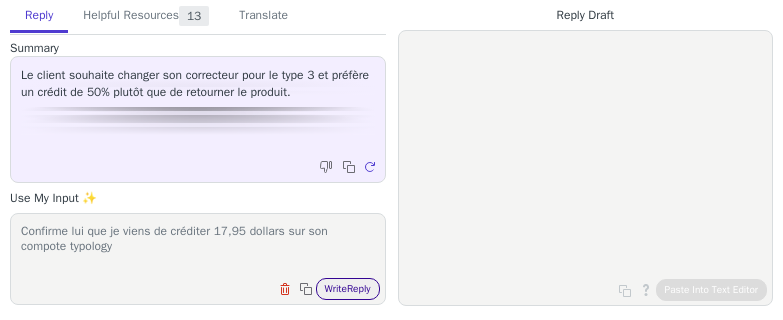 click on "Write  Reply" at bounding box center [348, 289] 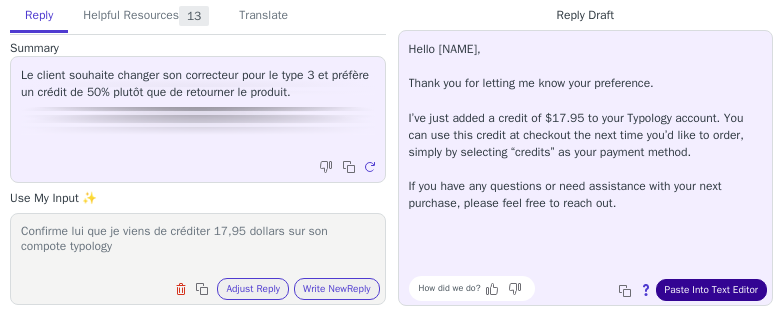 click on "Paste Into Text Editor" at bounding box center [711, 290] 